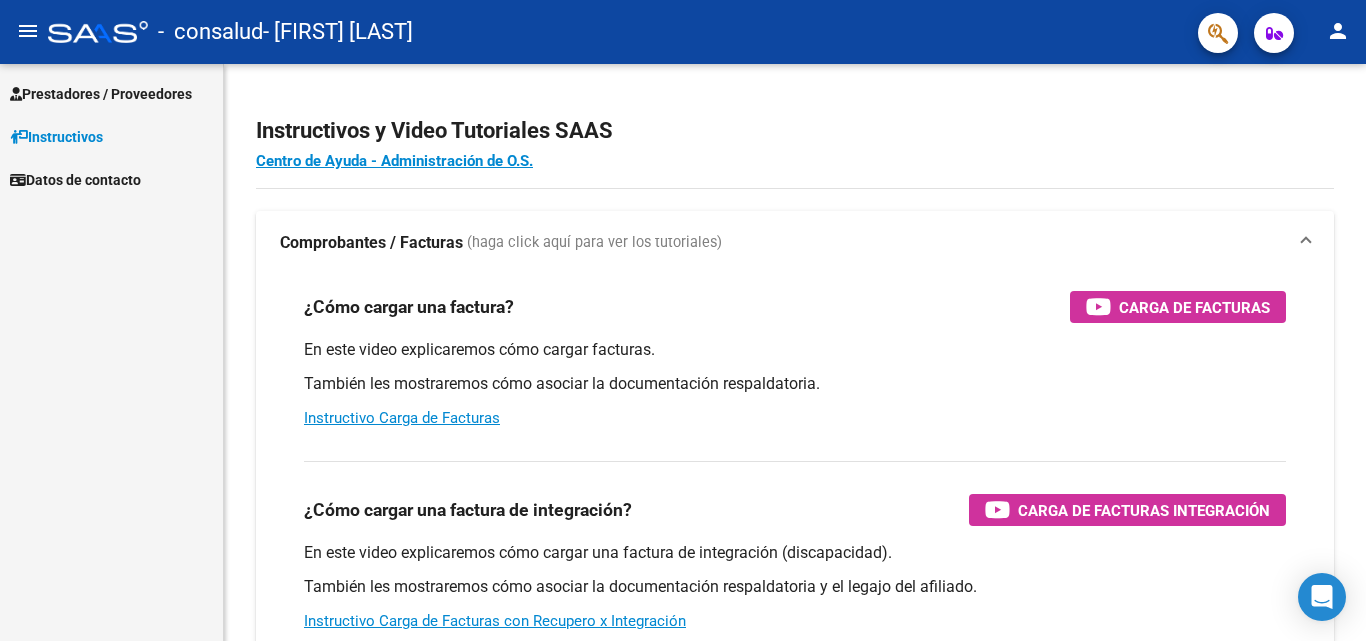 scroll, scrollTop: 0, scrollLeft: 0, axis: both 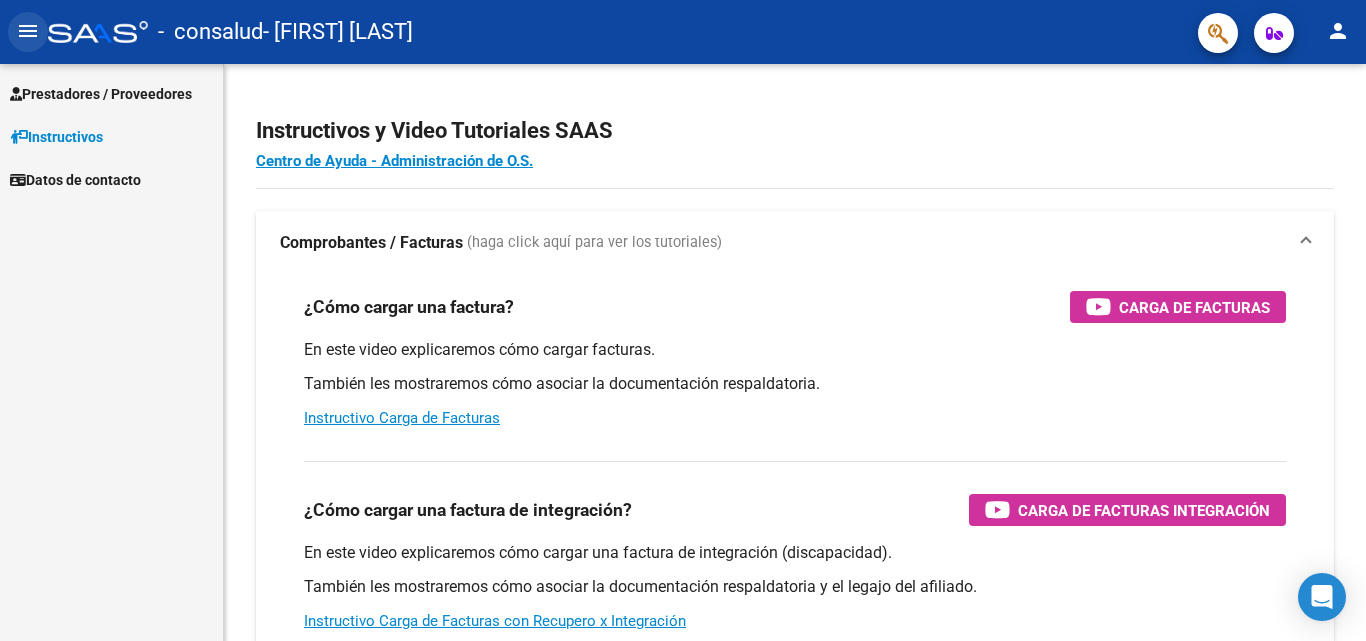 click on "menu" 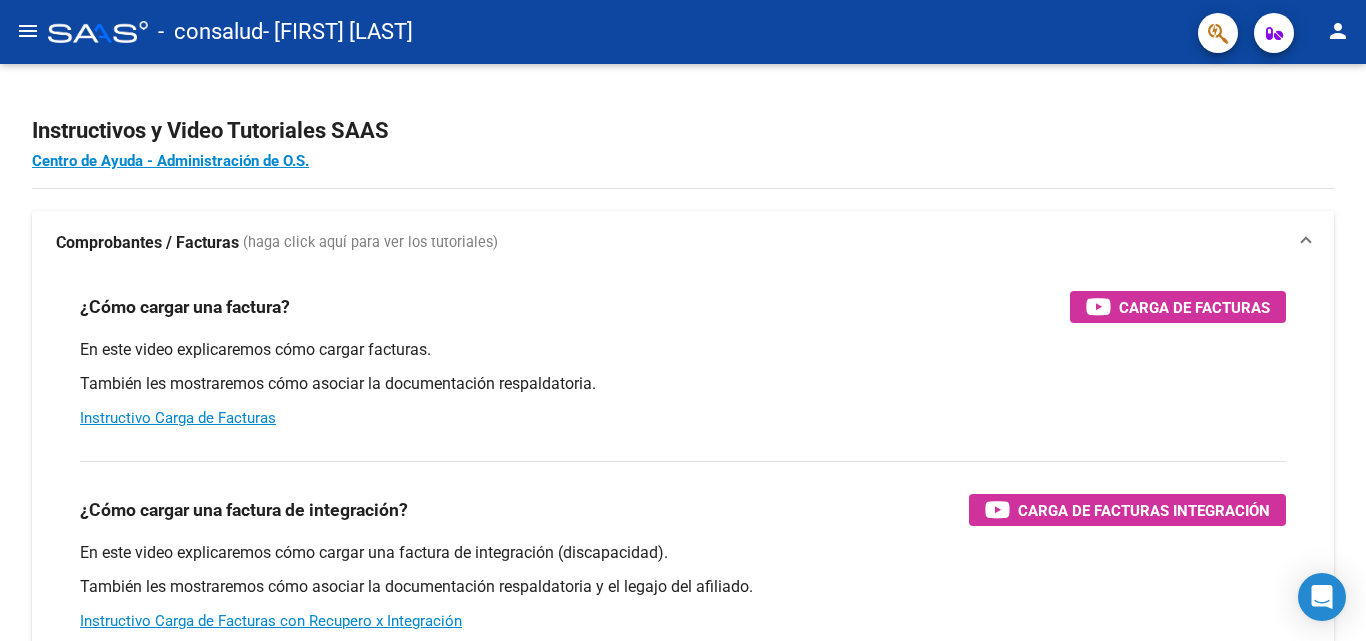 click on "menu" 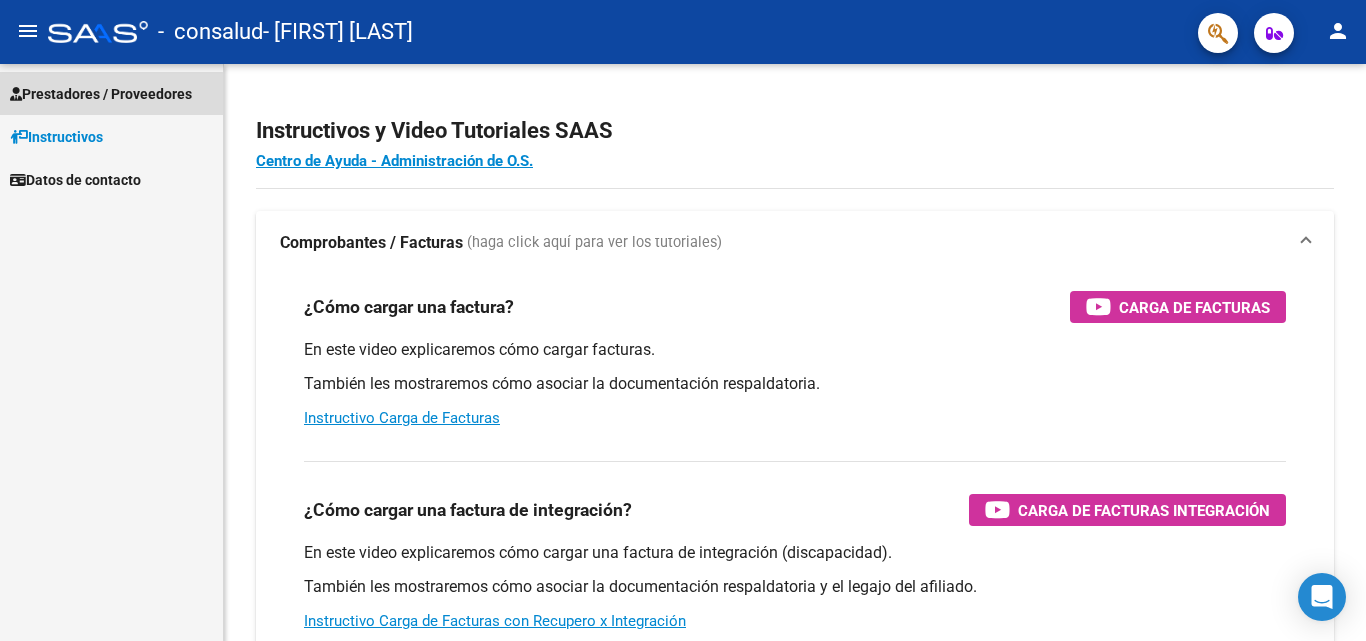 click on "Prestadores / Proveedores" at bounding box center (101, 94) 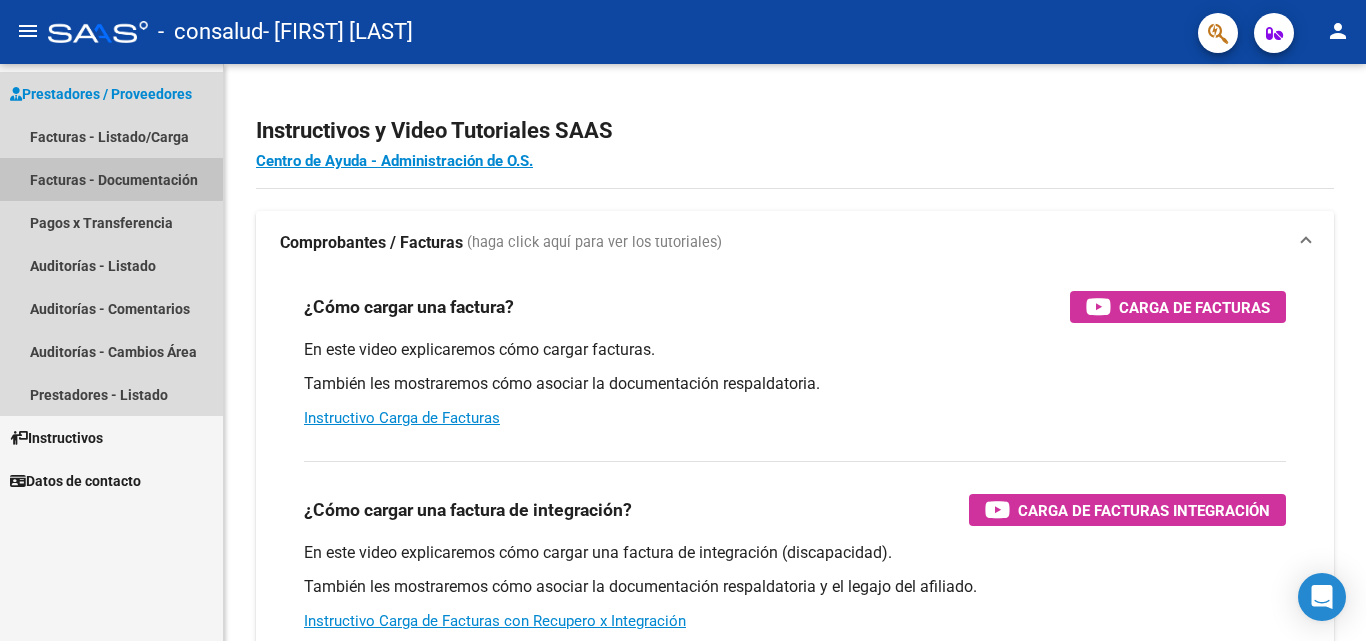 click on "Facturas - Documentación" at bounding box center (111, 179) 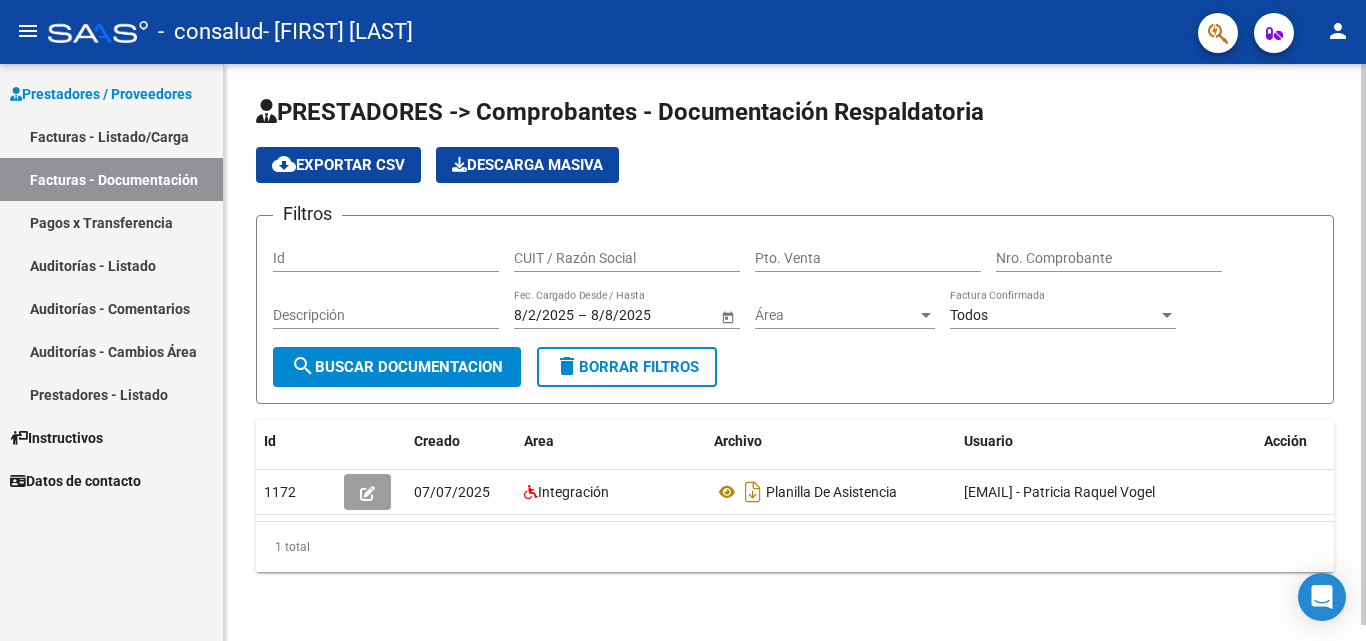 scroll, scrollTop: 16, scrollLeft: 0, axis: vertical 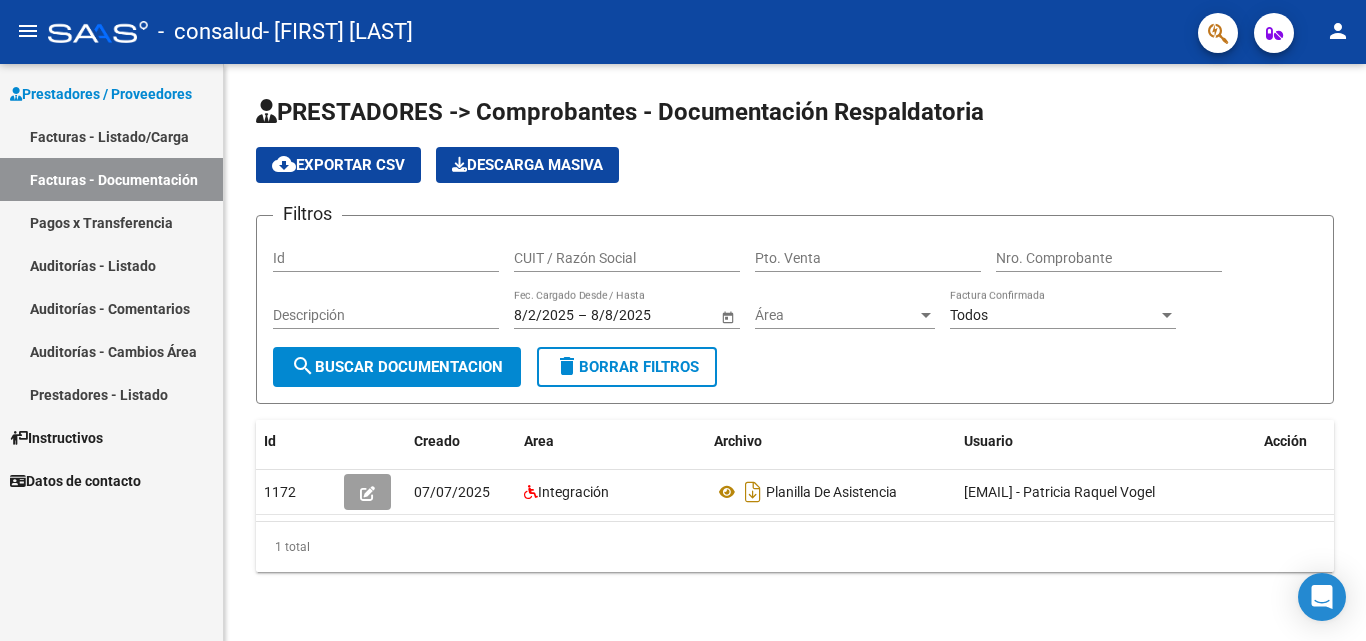 click on "Facturas - Listado/Carga" at bounding box center [111, 136] 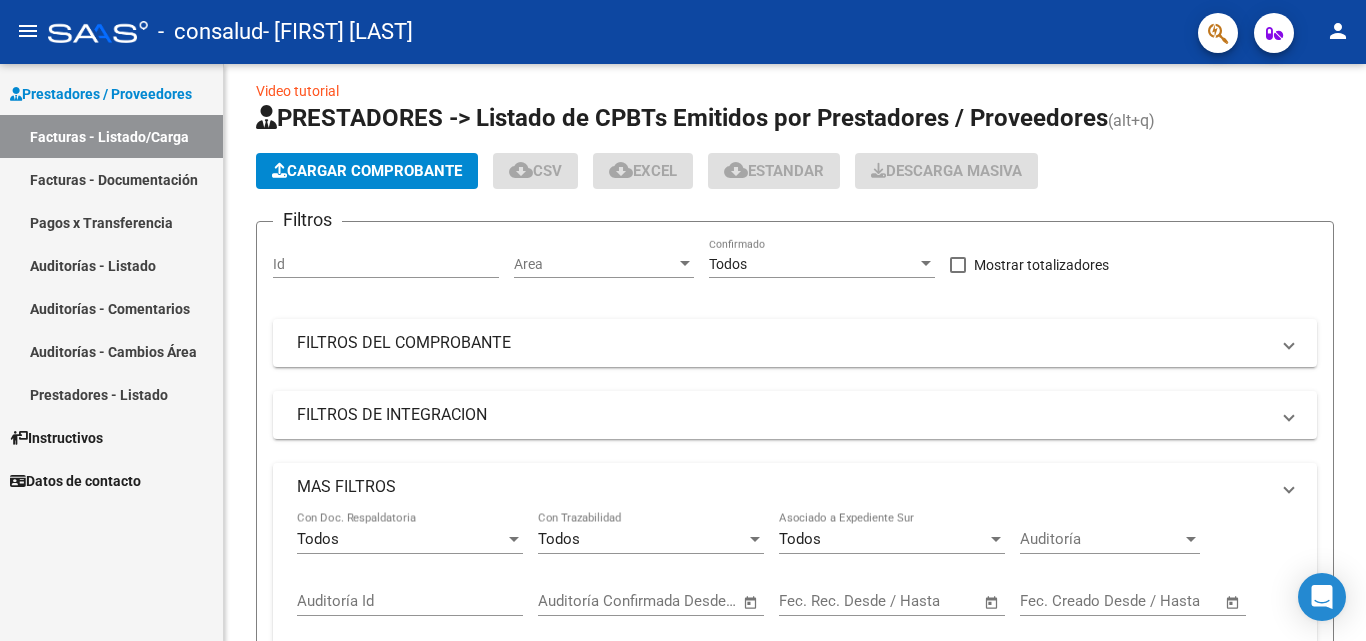 scroll, scrollTop: 0, scrollLeft: 0, axis: both 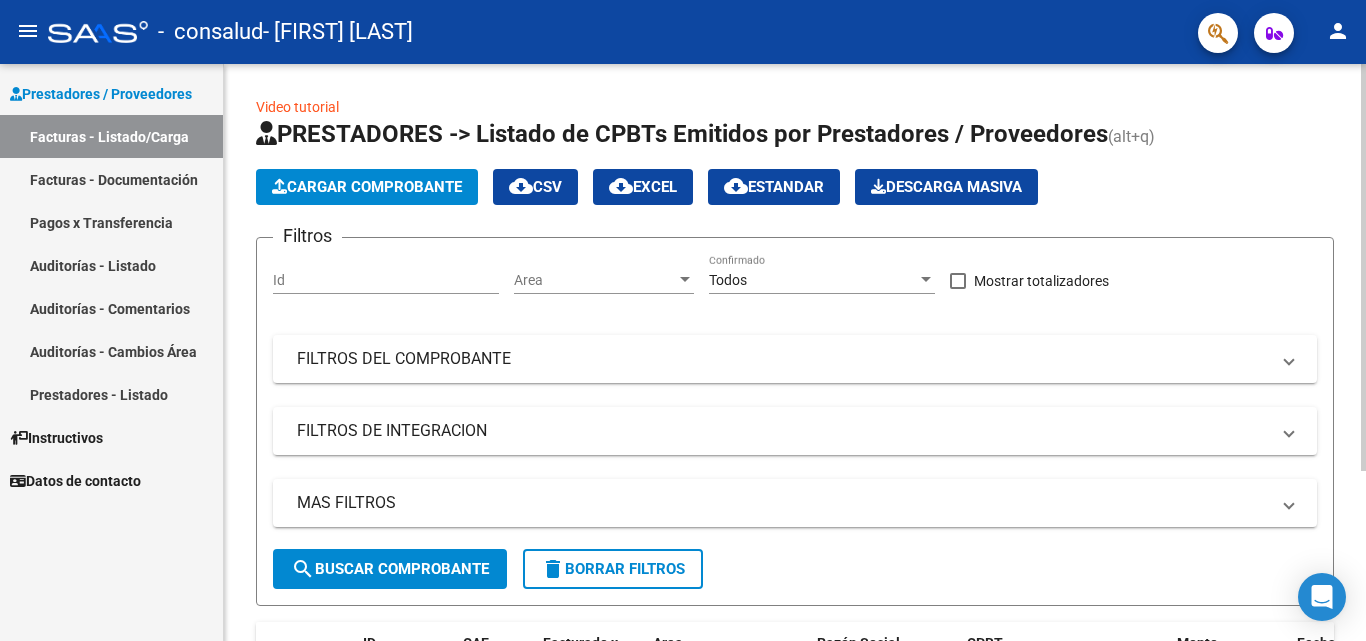 click on "Cargar Comprobante" 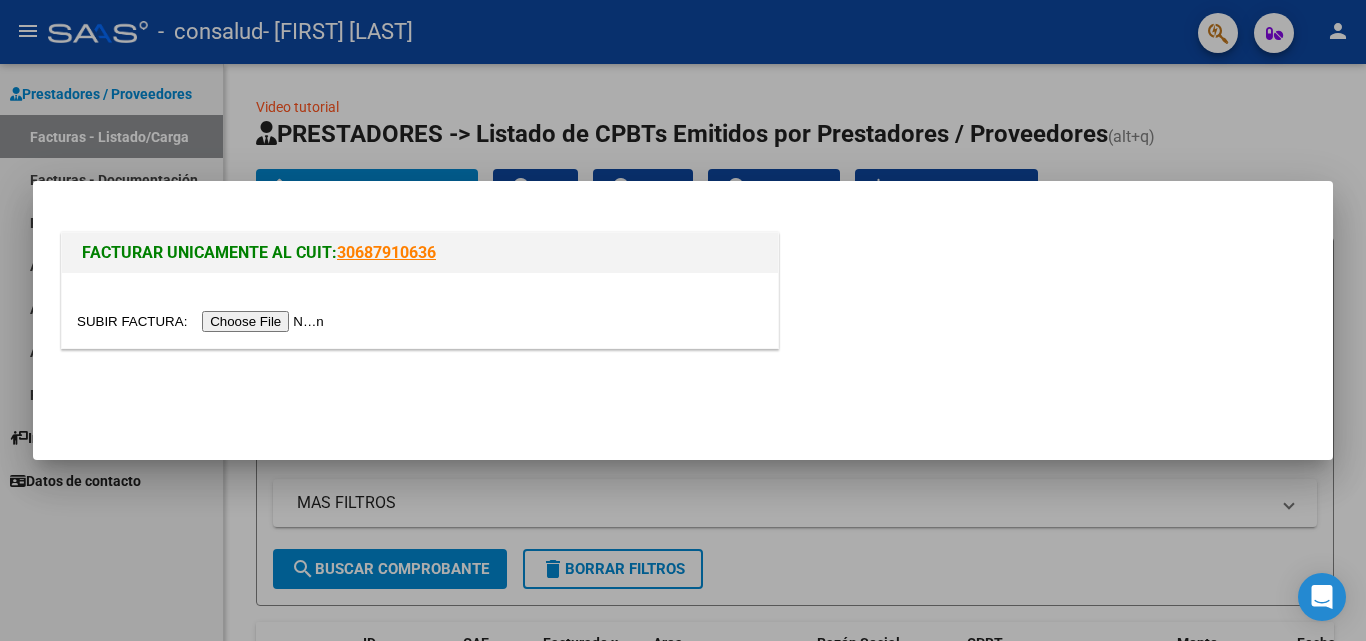 click at bounding box center (203, 321) 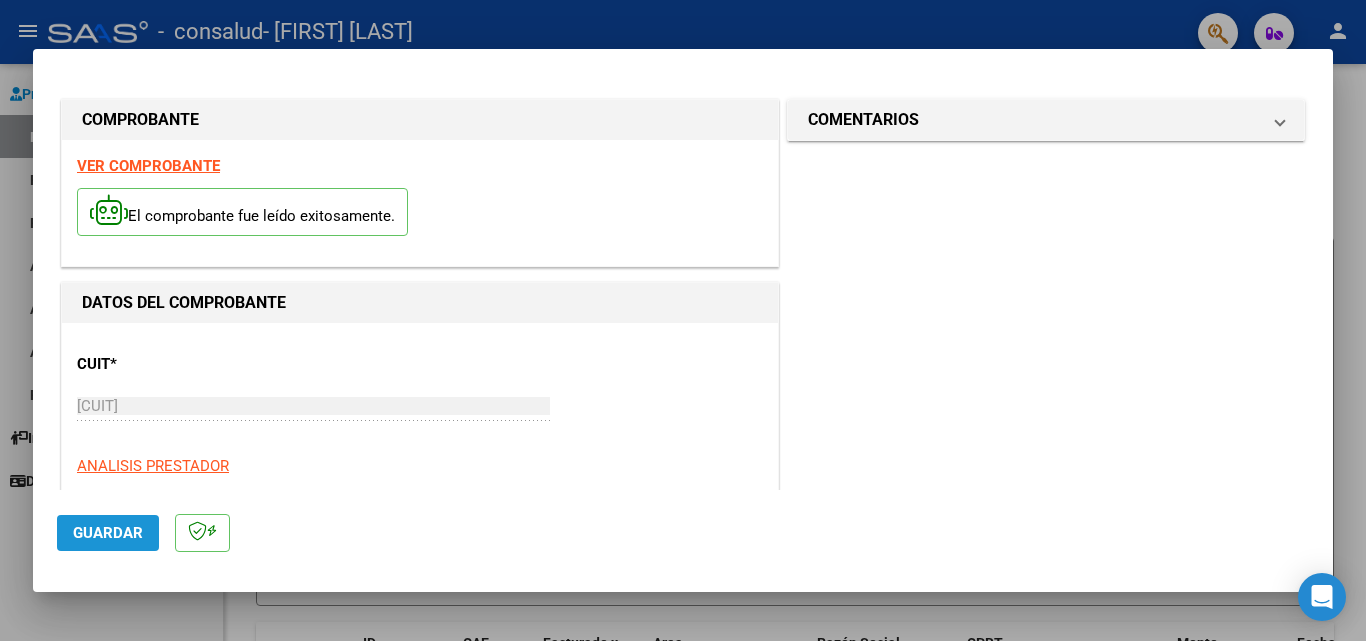 click on "Guardar" 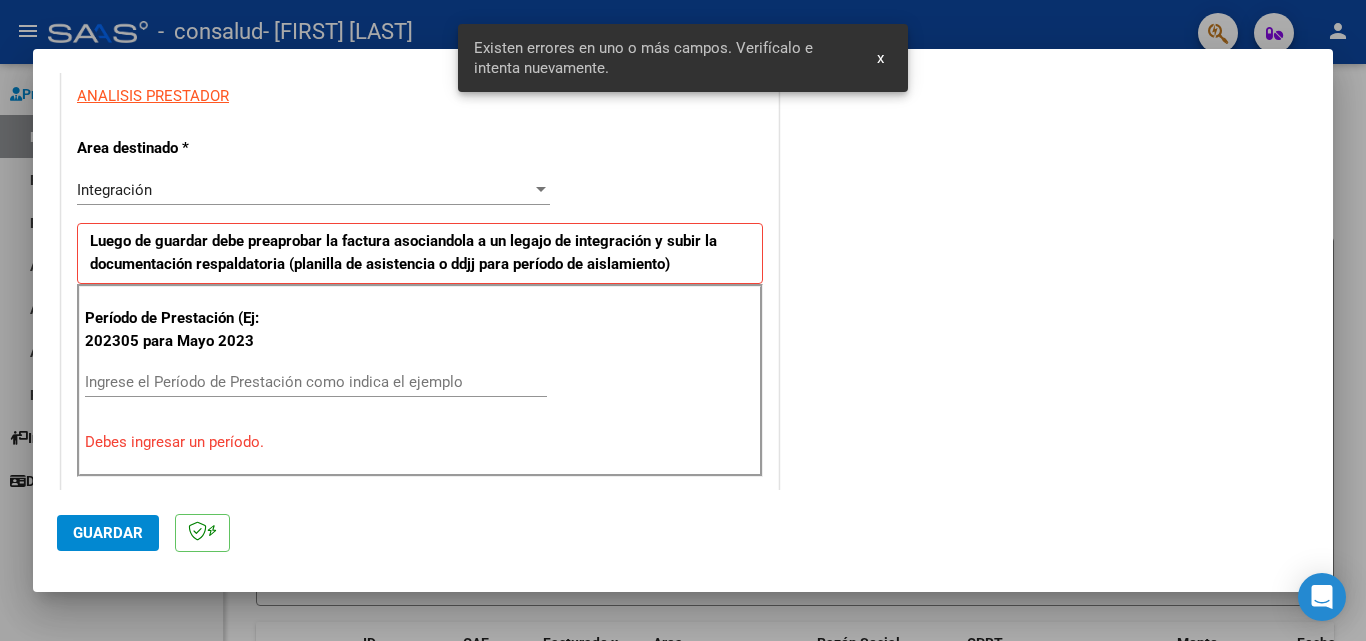 scroll, scrollTop: 451, scrollLeft: 0, axis: vertical 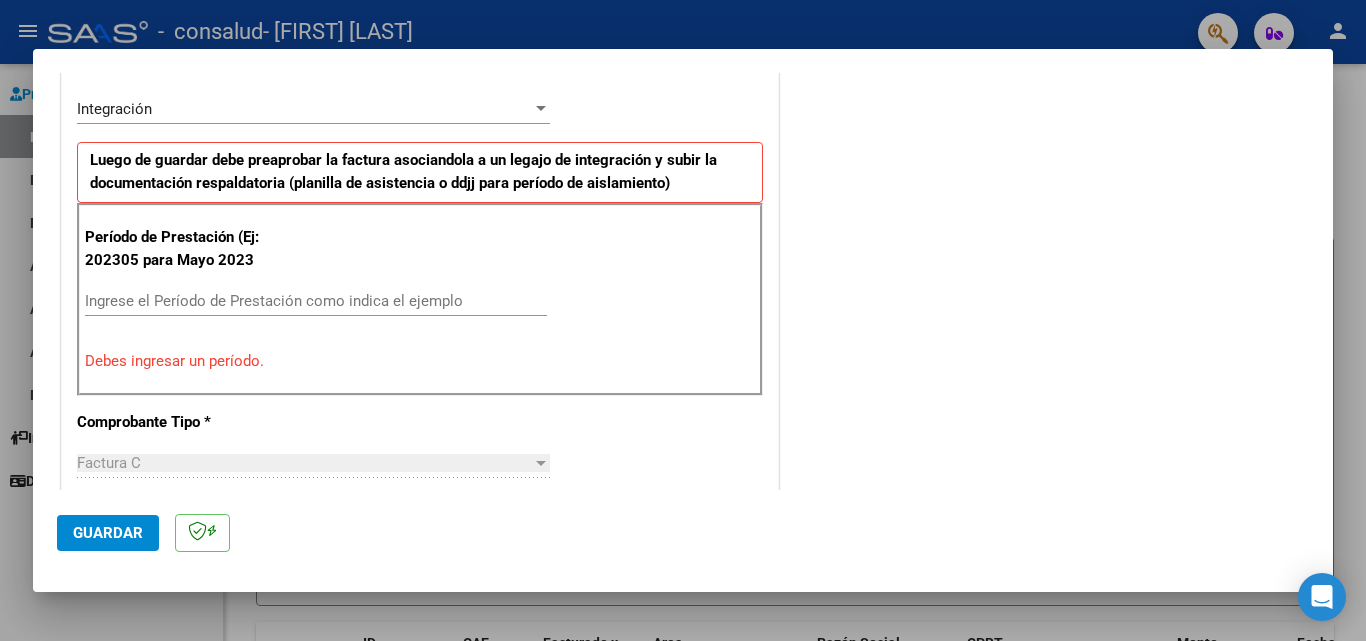 click on "Ingrese el Período de Prestación como indica el ejemplo" at bounding box center (316, 301) 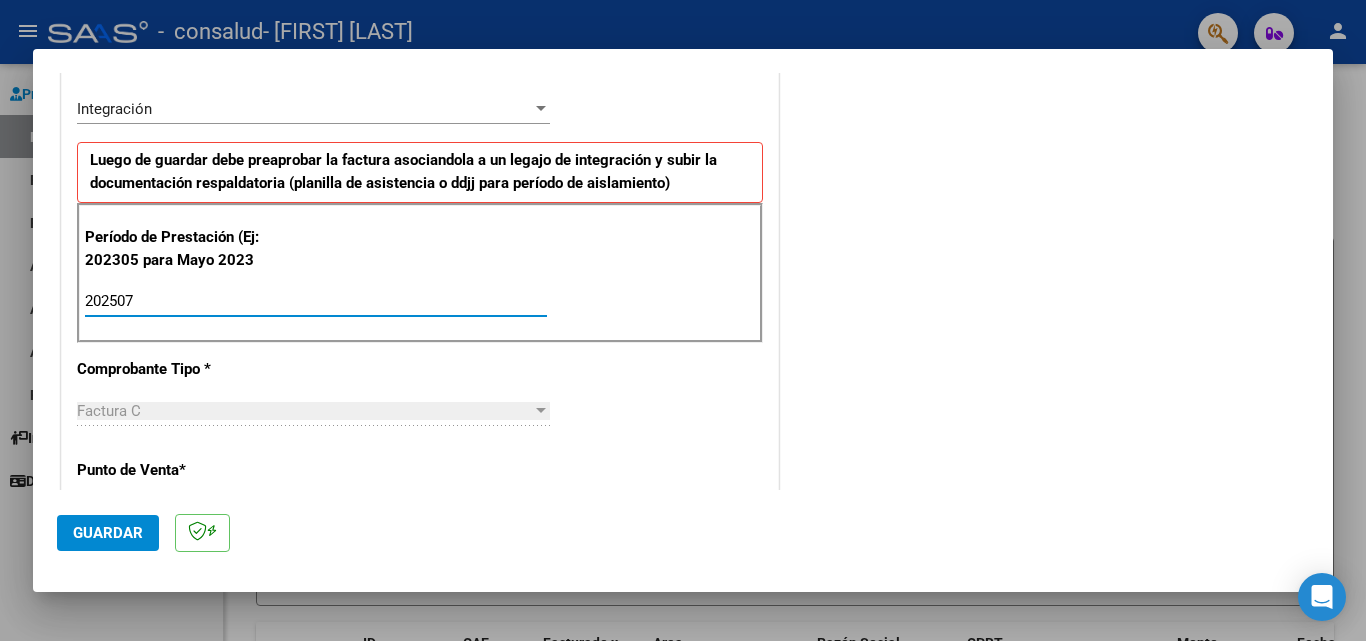 type on "202507" 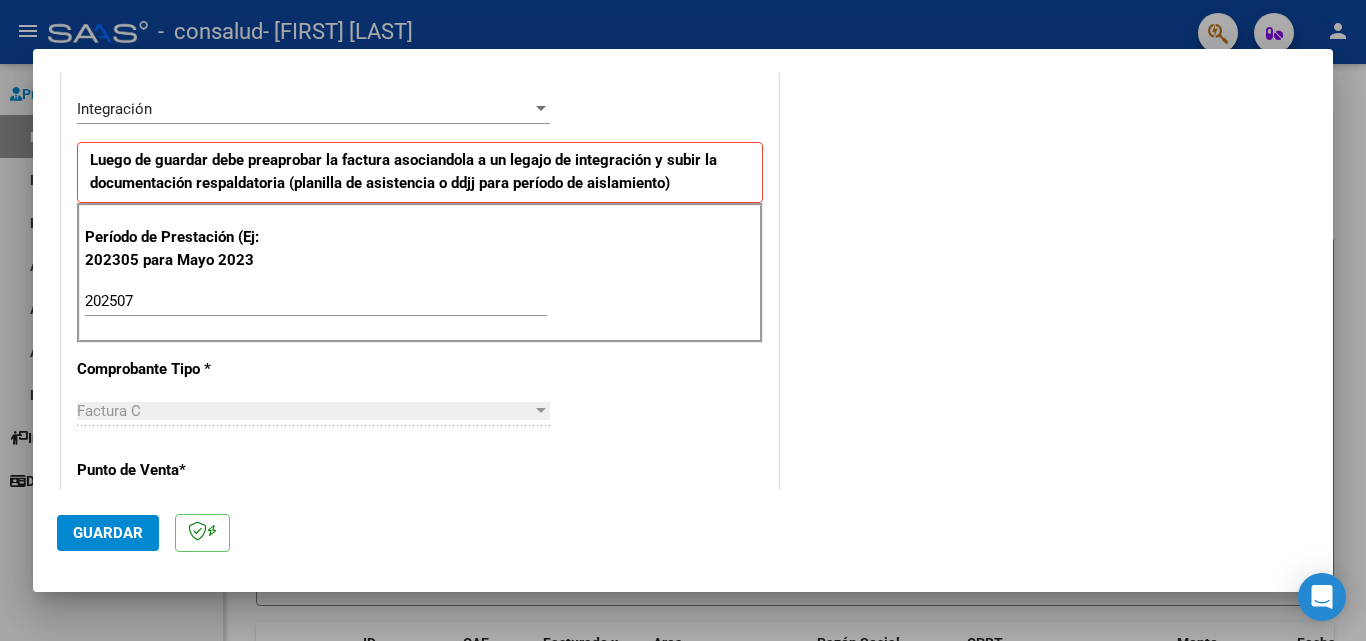 click on "Factura C" at bounding box center (304, 411) 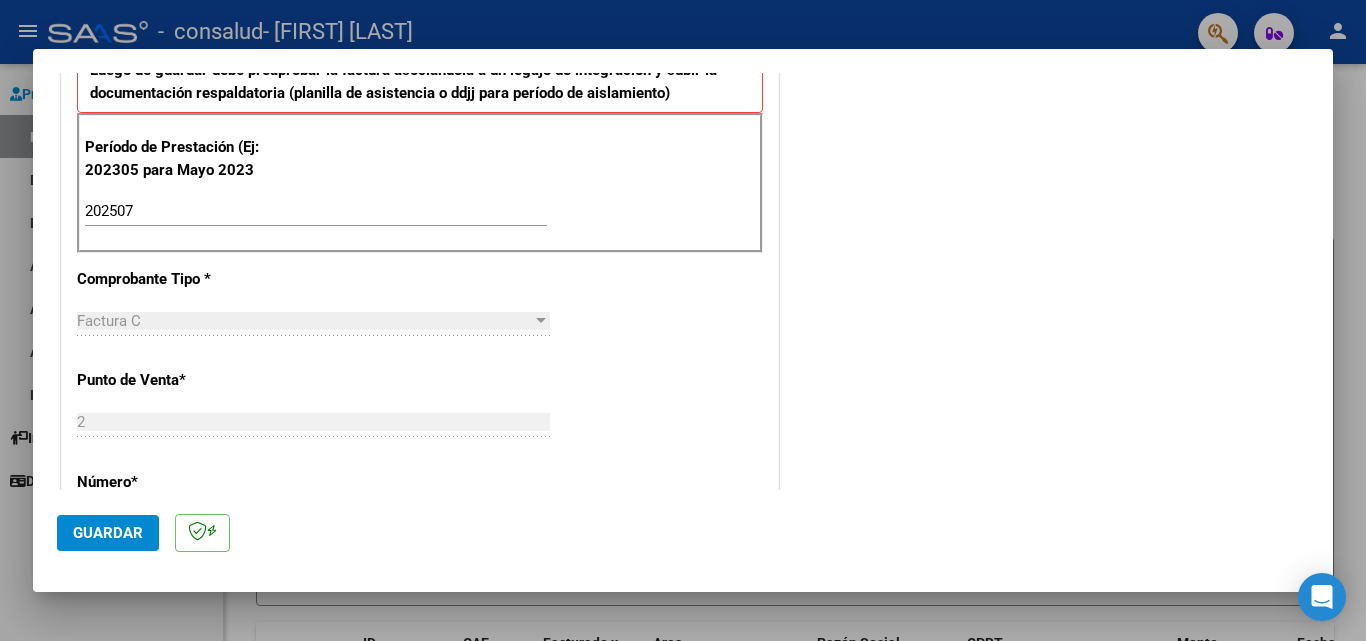 scroll, scrollTop: 632, scrollLeft: 0, axis: vertical 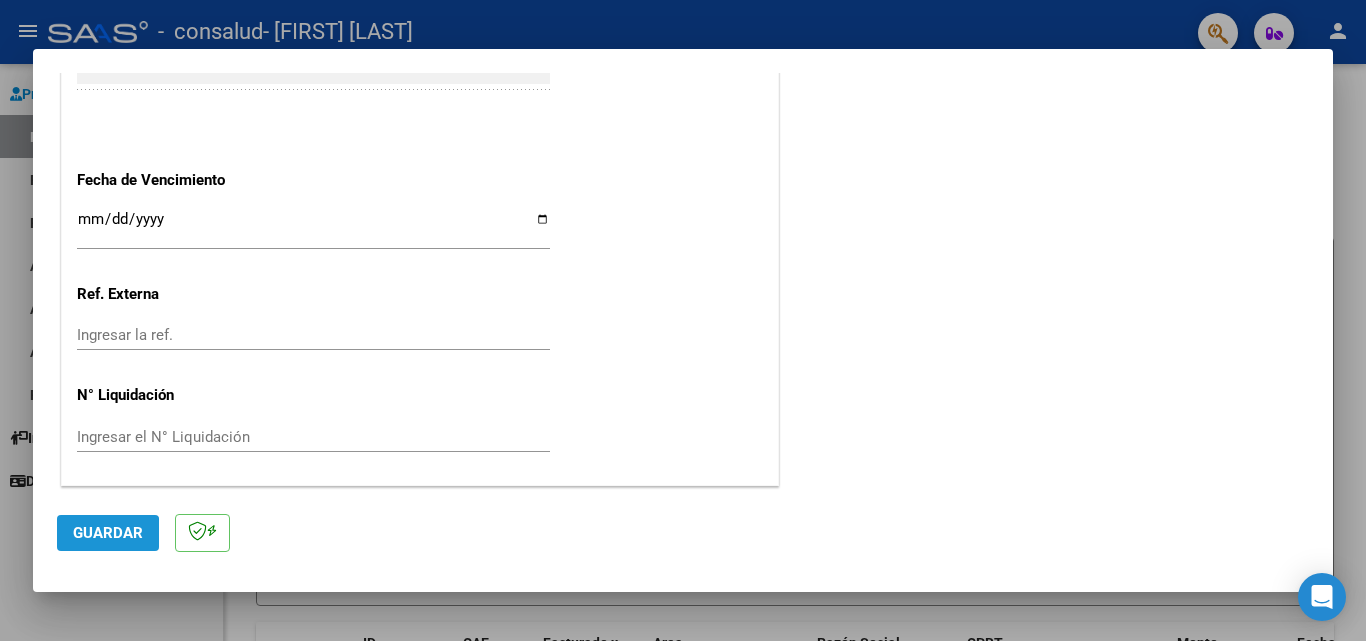 click on "Guardar" 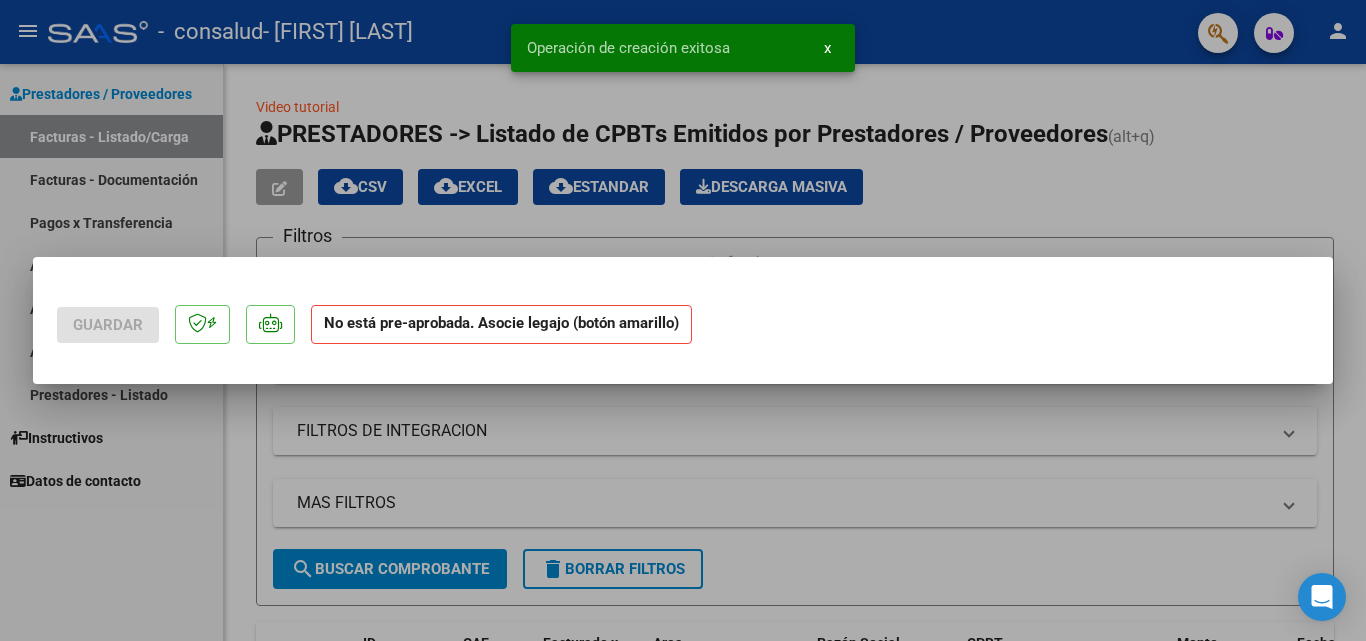 scroll, scrollTop: 0, scrollLeft: 0, axis: both 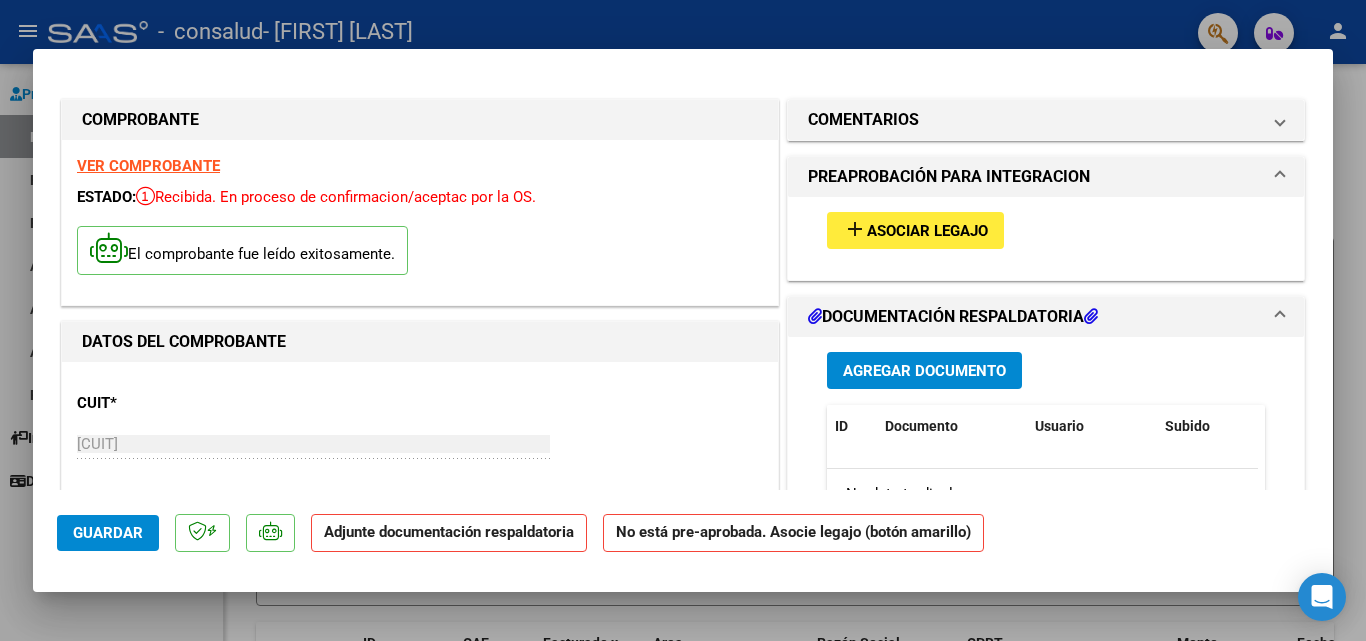 click on "Agregar Documento" at bounding box center (924, 370) 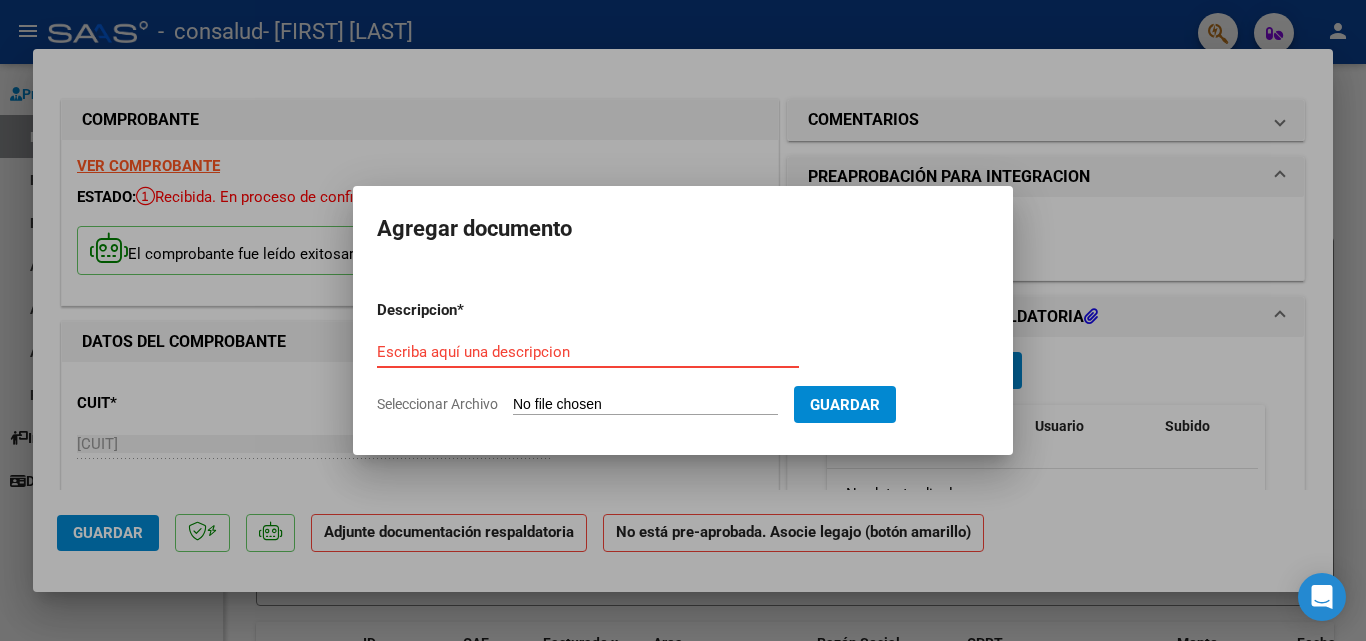 click on "Seleccionar Archivo" at bounding box center (645, 405) 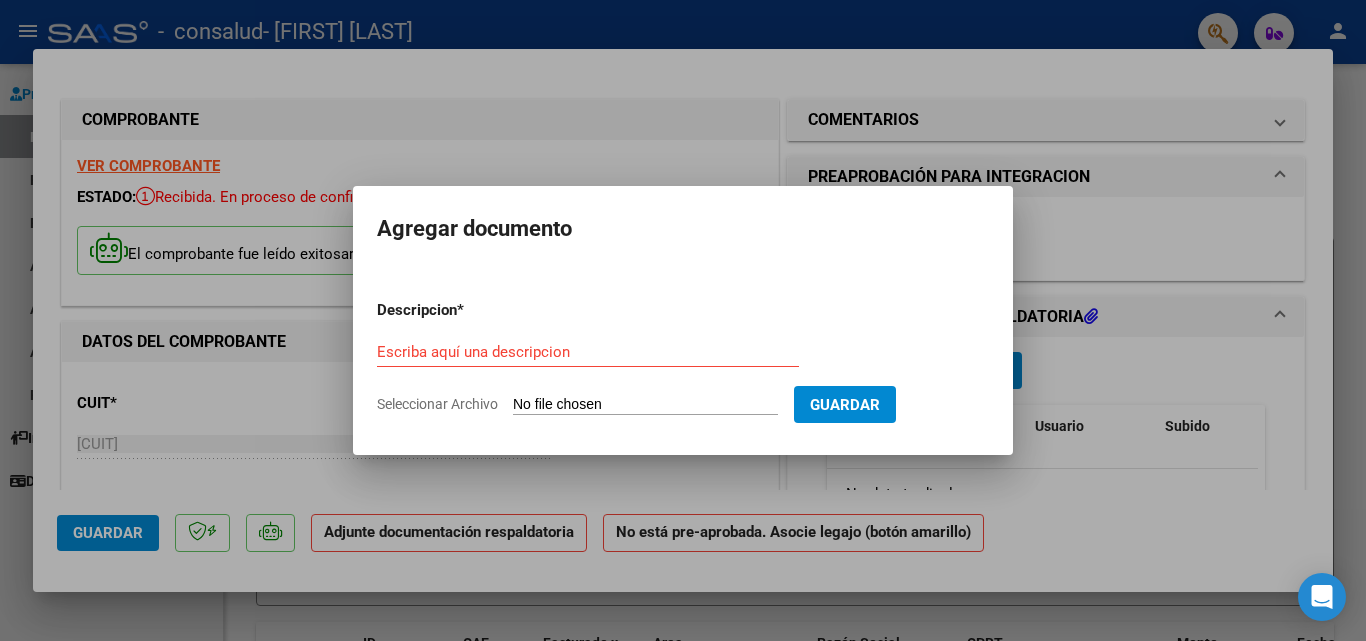 type on "C:\fakepath\PLANILLA  DARIO JULIO [YEAR].pdf" 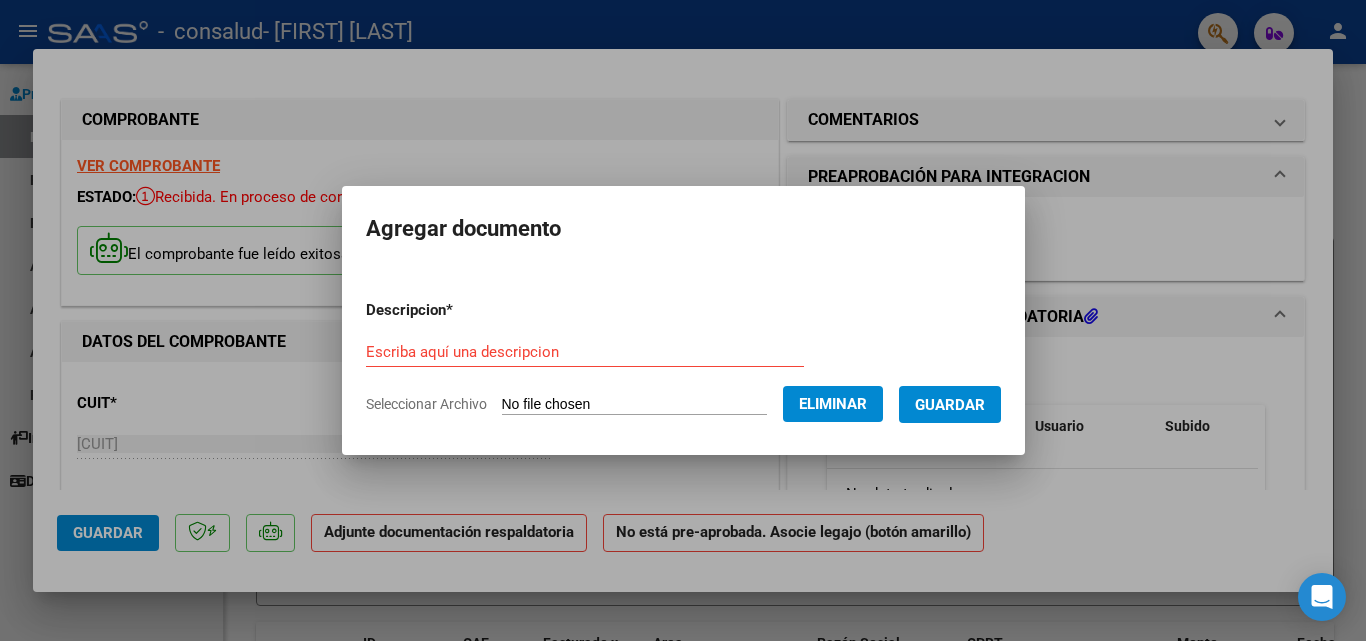 click on "Escriba aquí una descripcion" at bounding box center (585, 352) 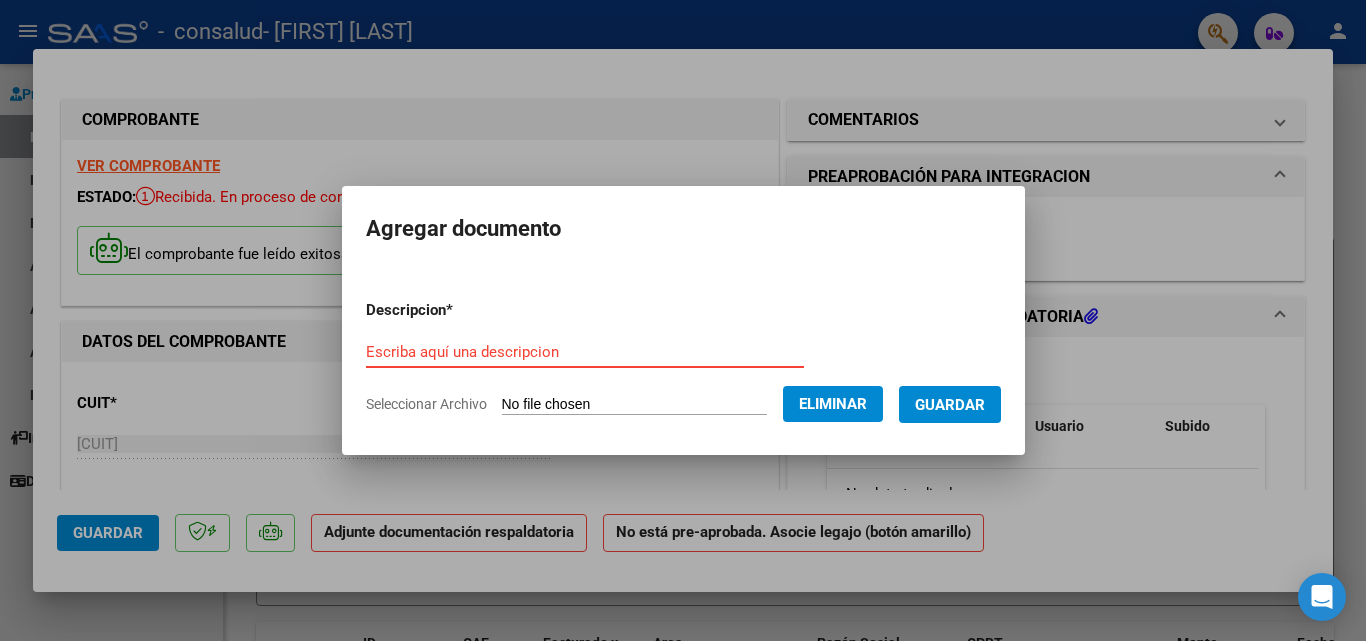 click on "Escriba aquí una descripcion" at bounding box center (585, 352) 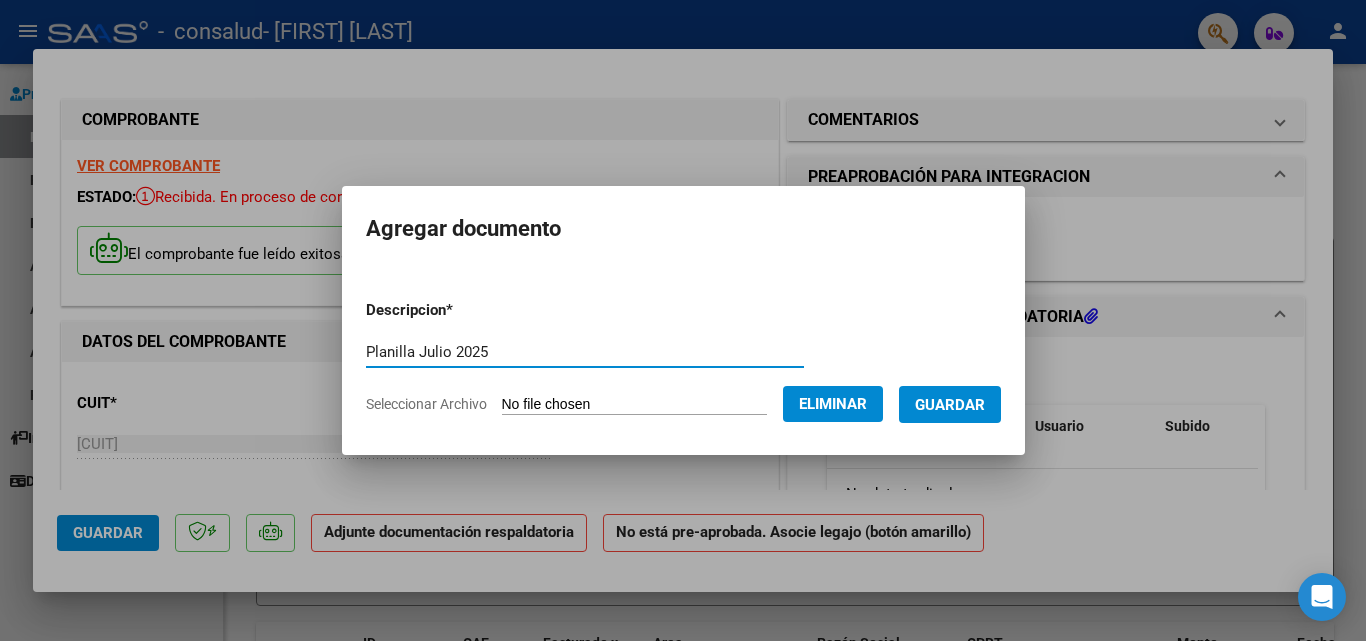 type on "Planilla Julio 2025" 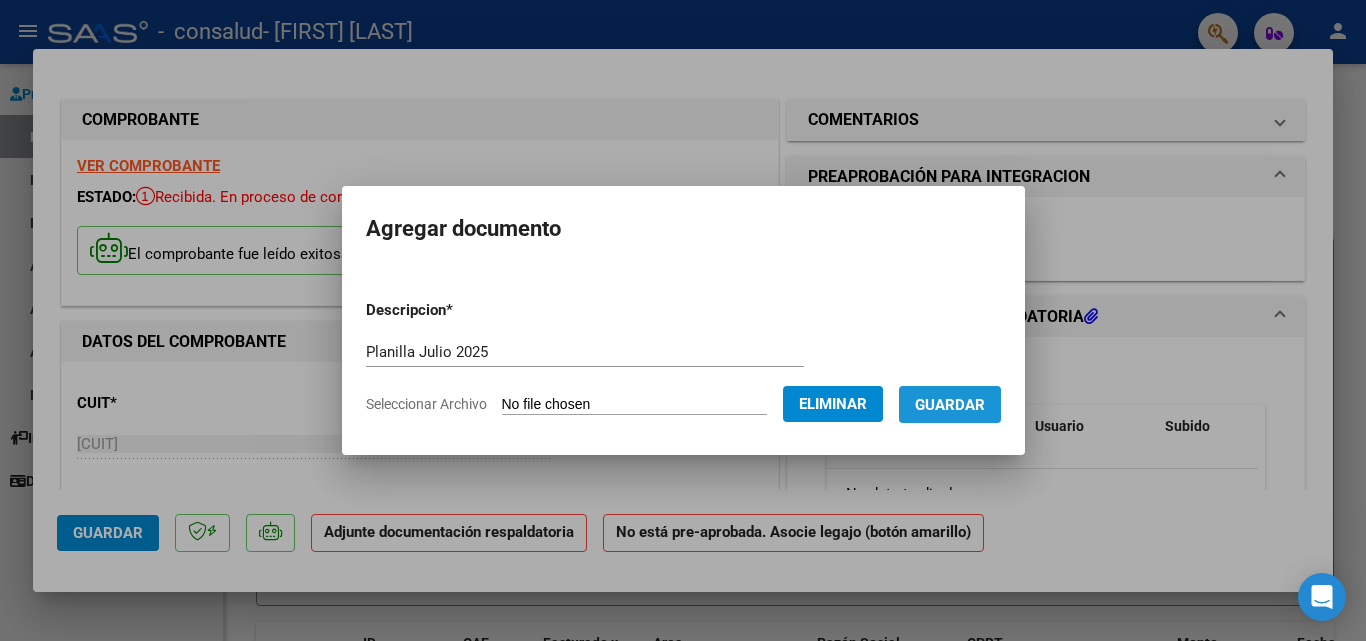click on "Guardar" at bounding box center [950, 404] 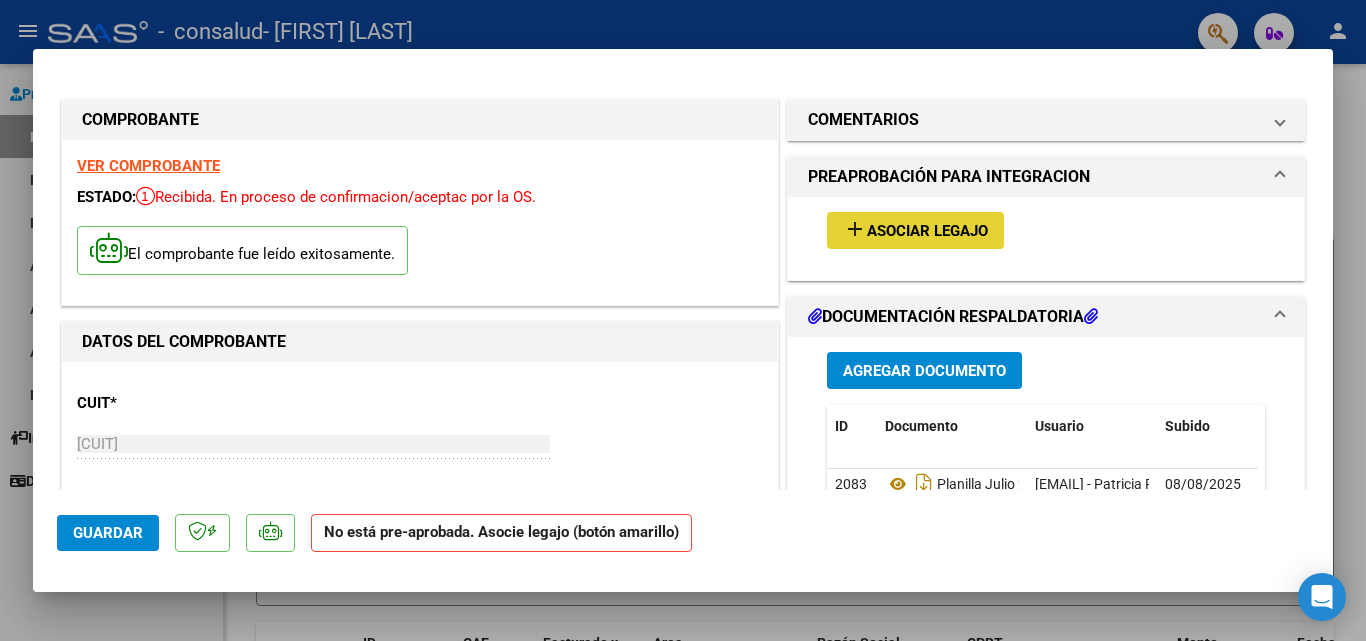 click on "Asociar Legajo" at bounding box center (927, 231) 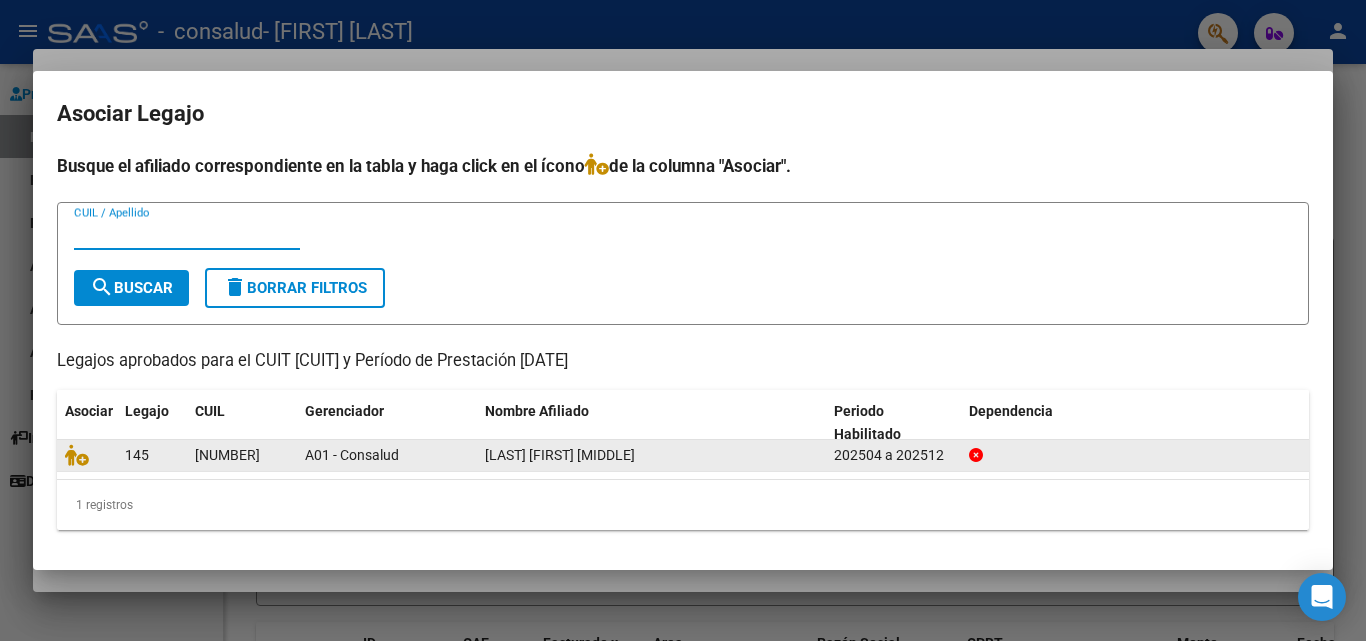 click on "[LAST] [FIRST] [MIDDLE]" 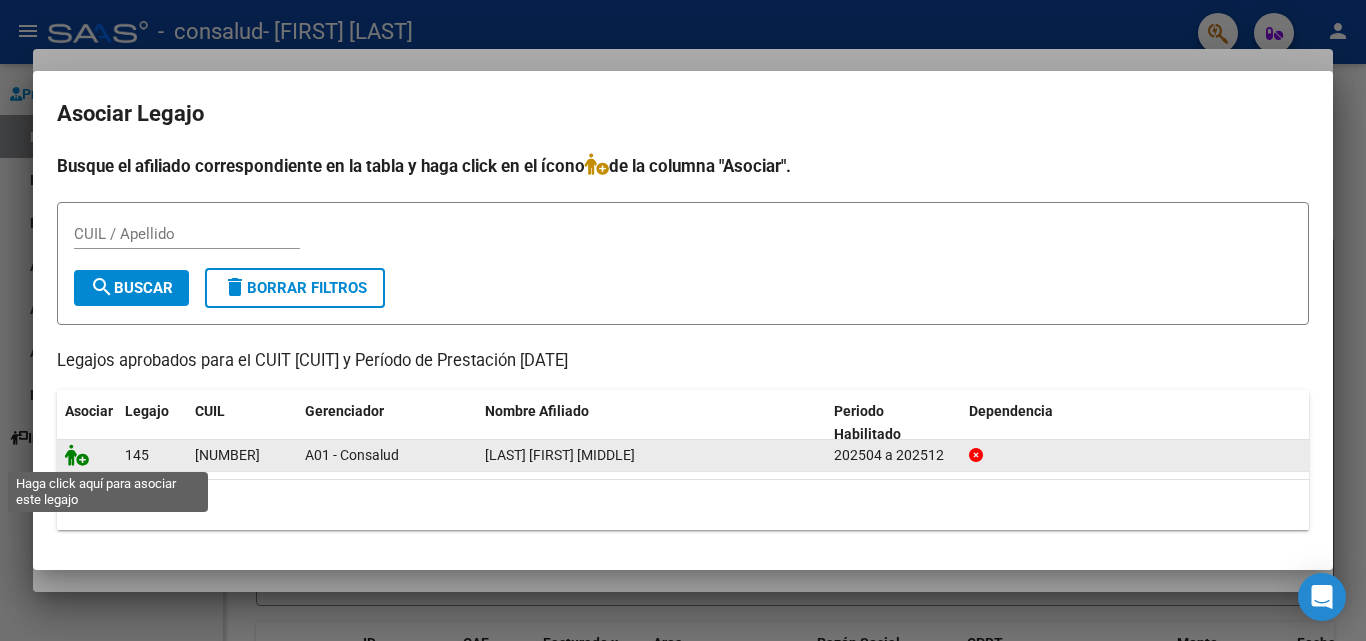 click 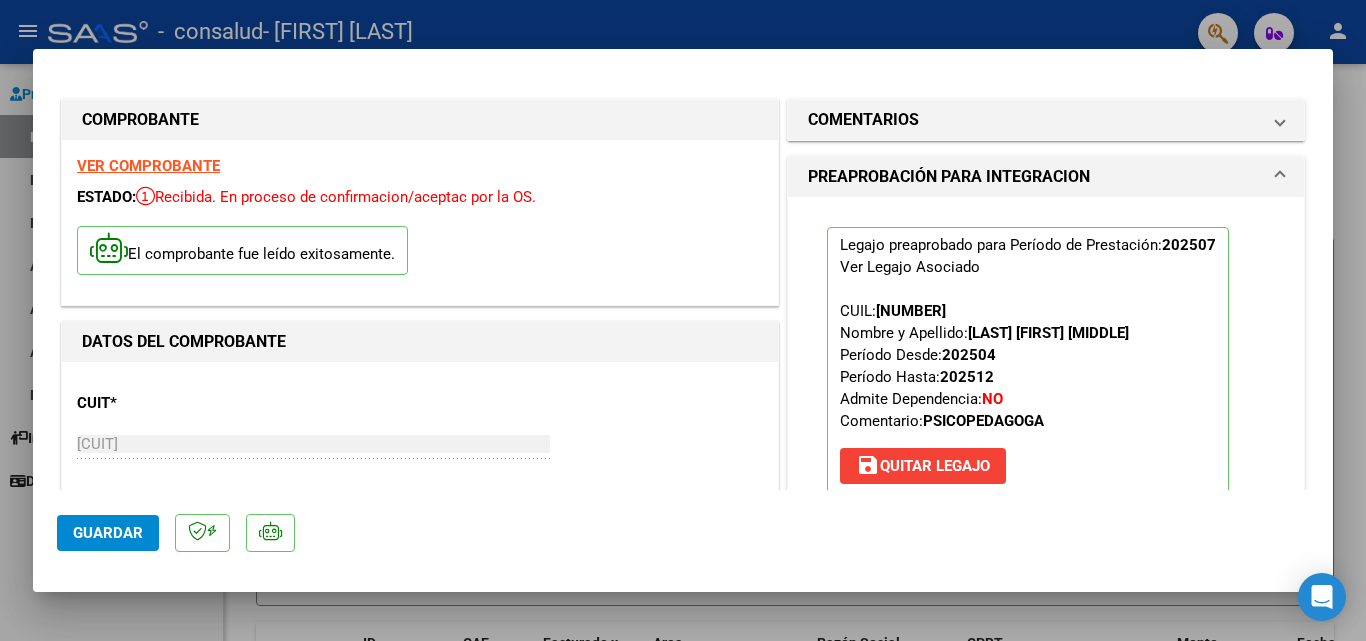 click on "Guardar" 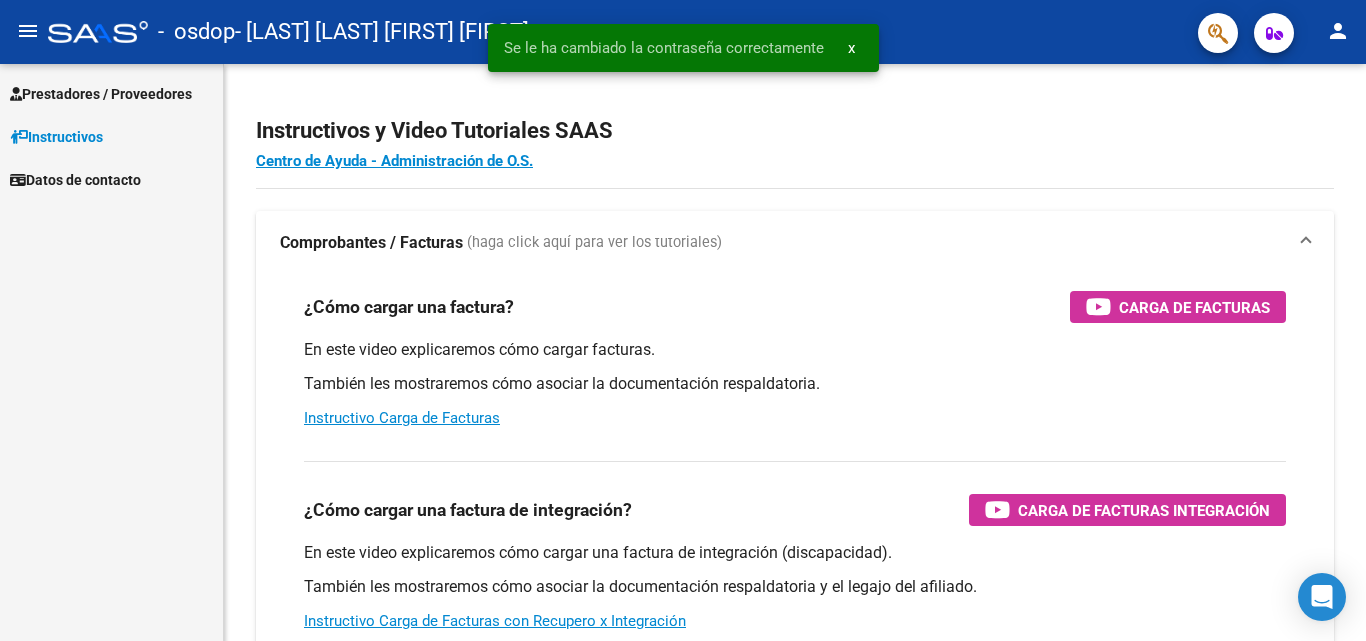 scroll, scrollTop: 0, scrollLeft: 0, axis: both 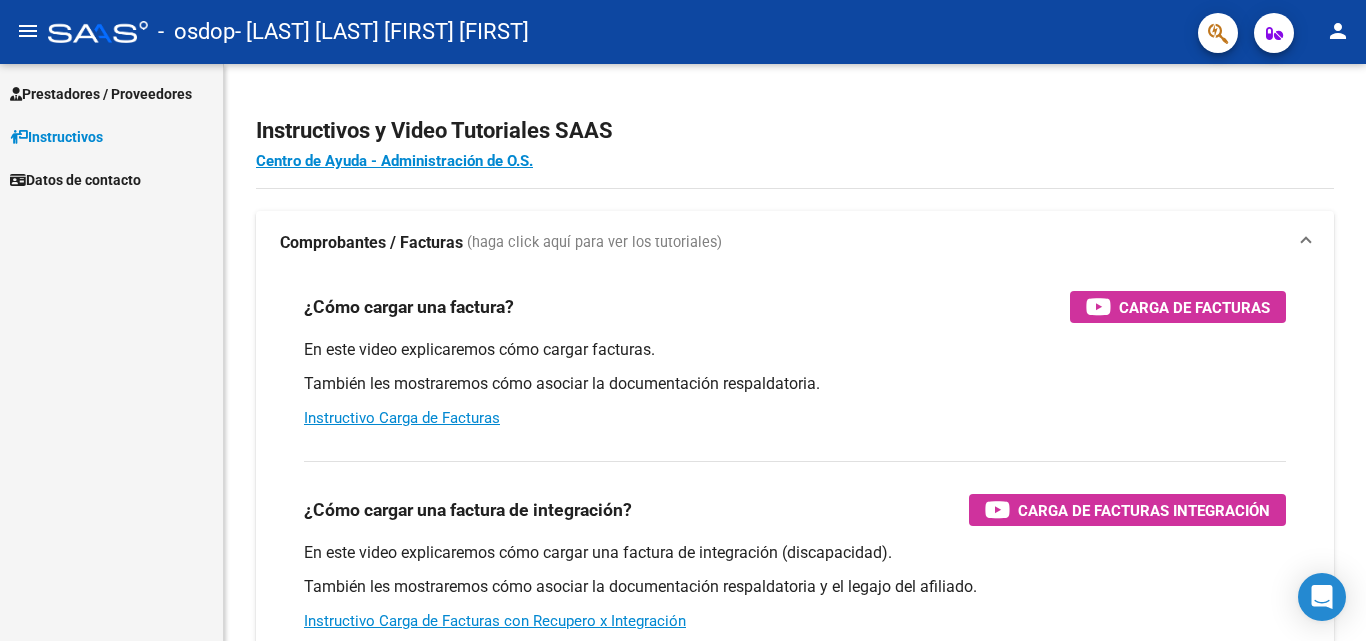 click on "Prestadores / Proveedores" at bounding box center (101, 94) 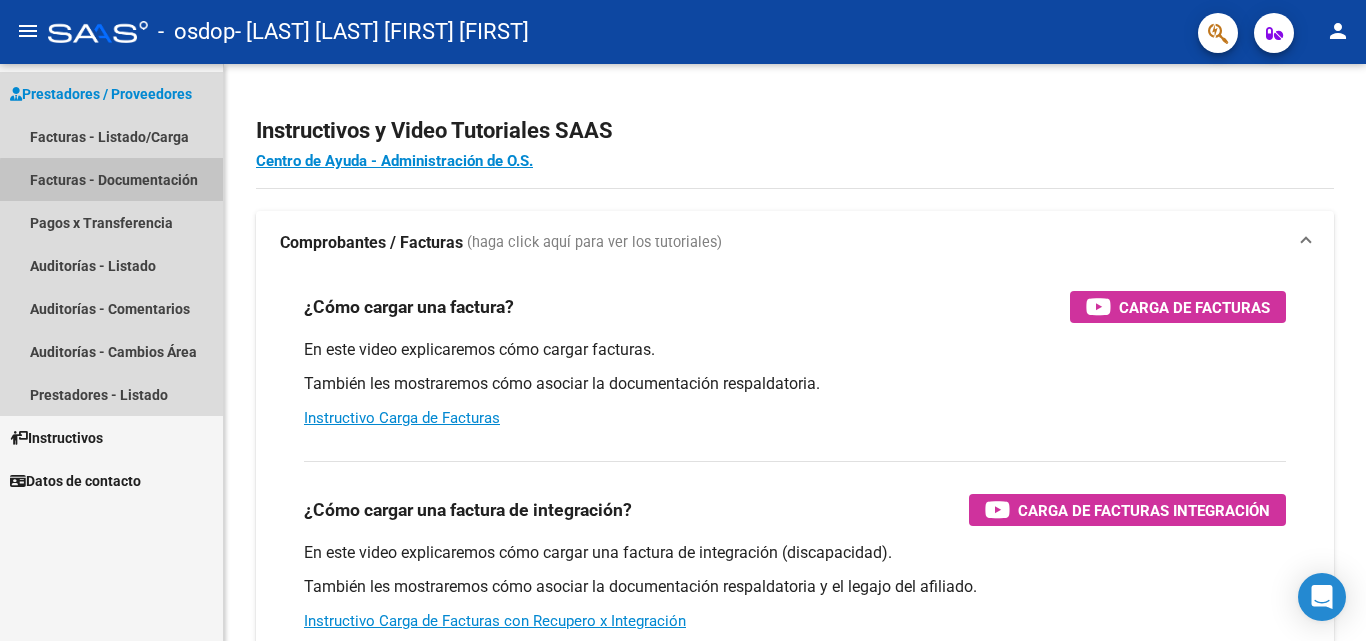 click on "Facturas - Documentación" at bounding box center [111, 179] 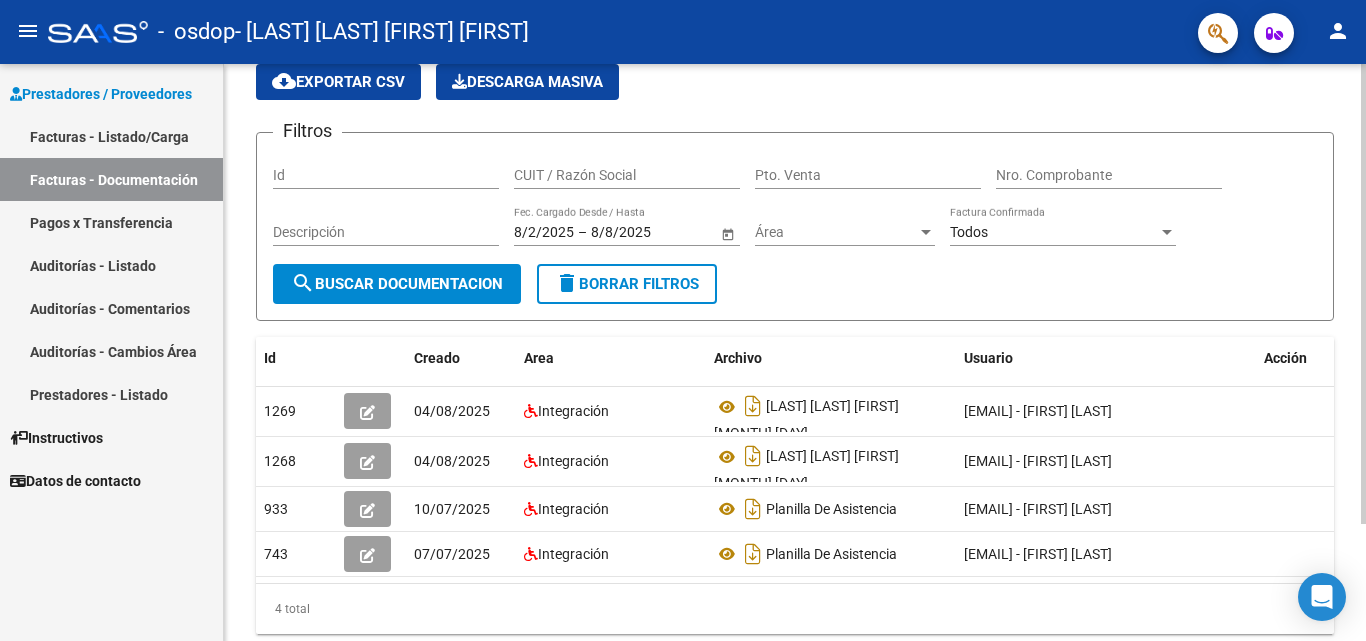 scroll, scrollTop: 88, scrollLeft: 0, axis: vertical 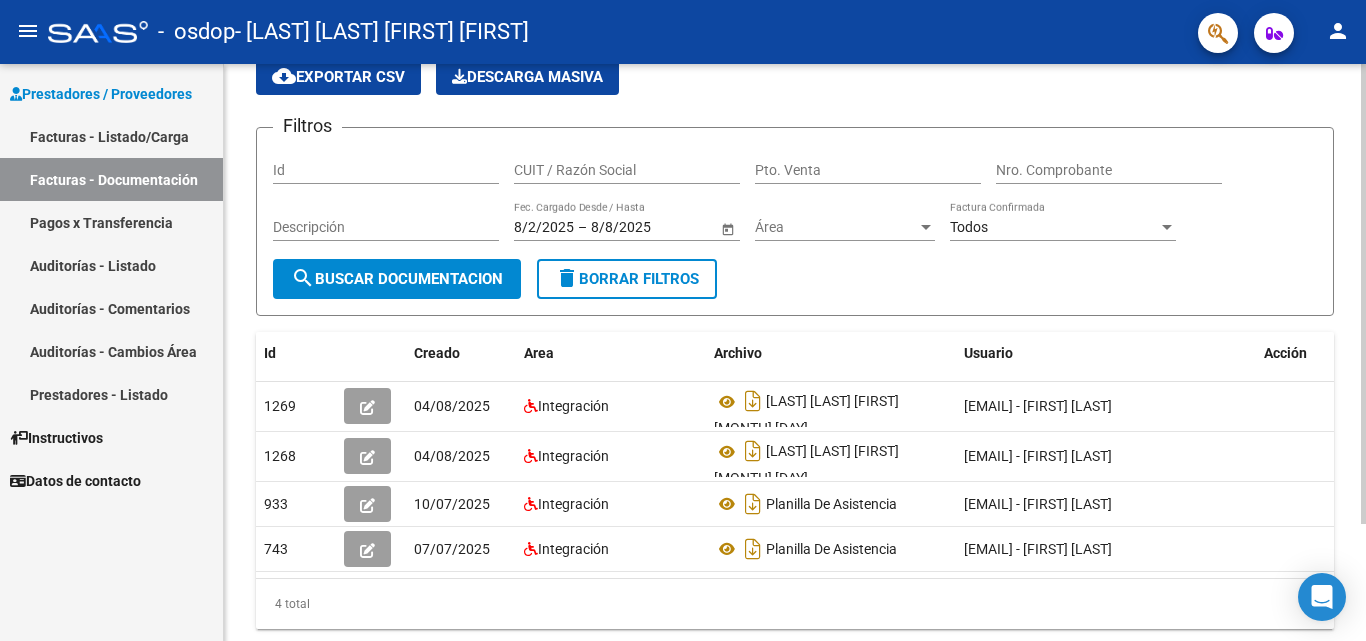 click 